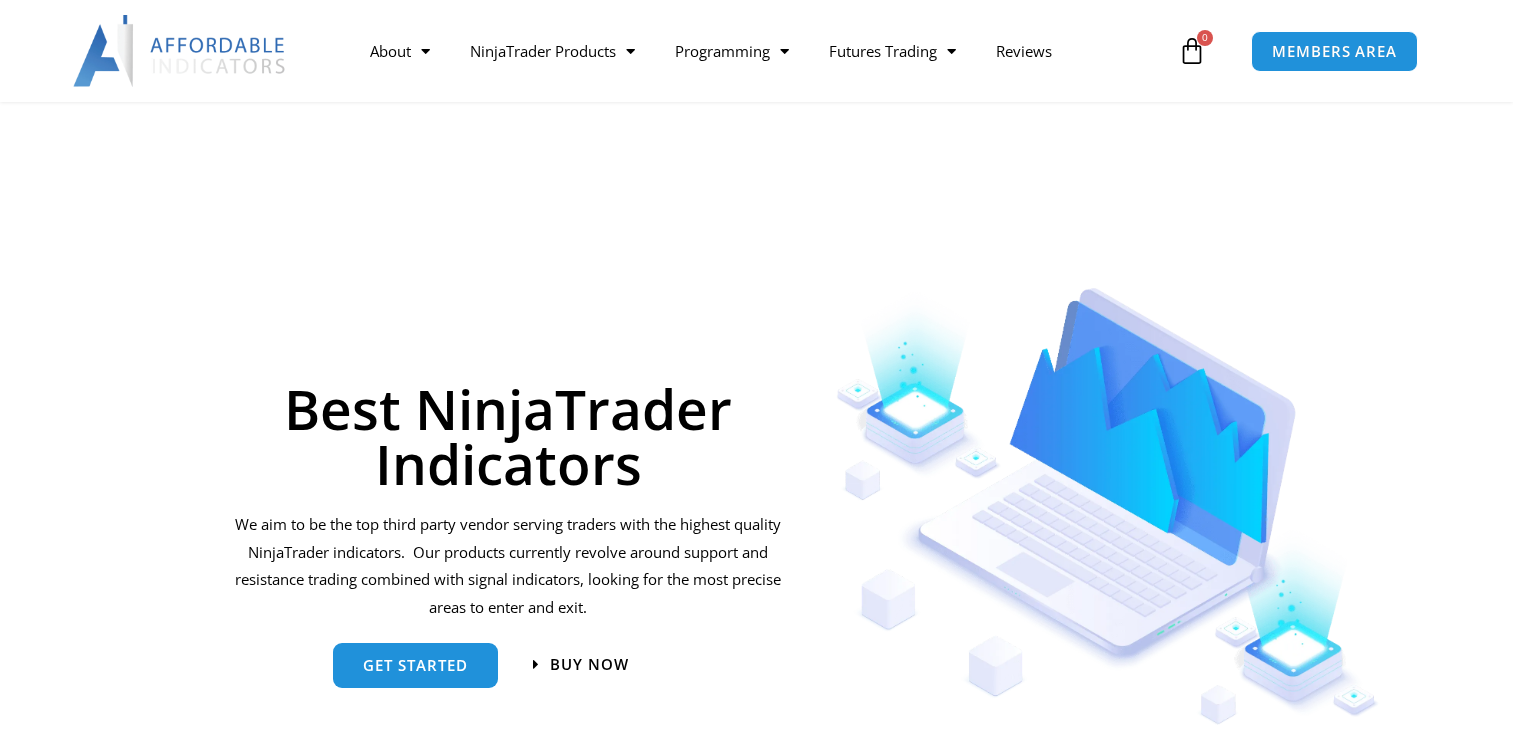 scroll, scrollTop: 1300, scrollLeft: 0, axis: vertical 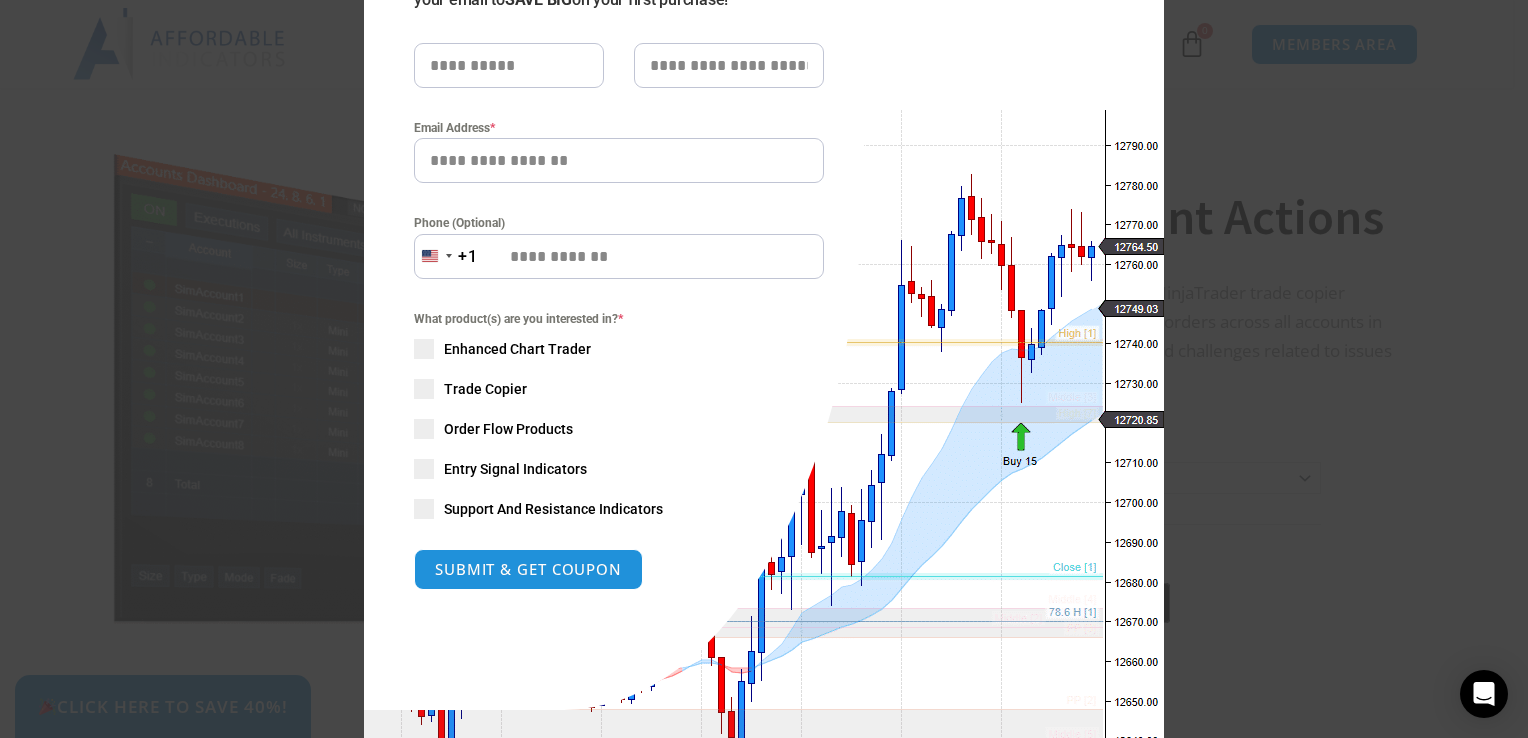 click at bounding box center [509, 65] 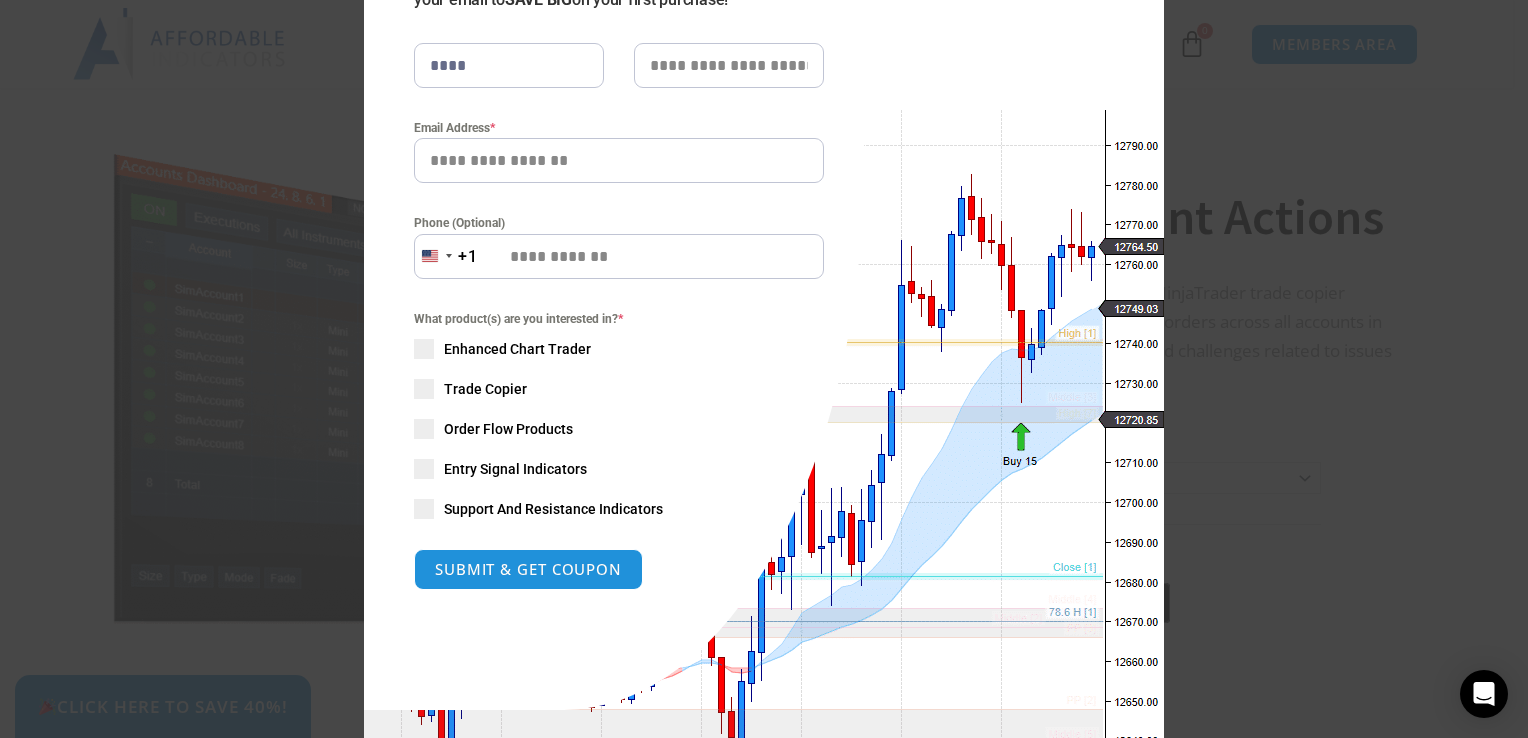 type on "****" 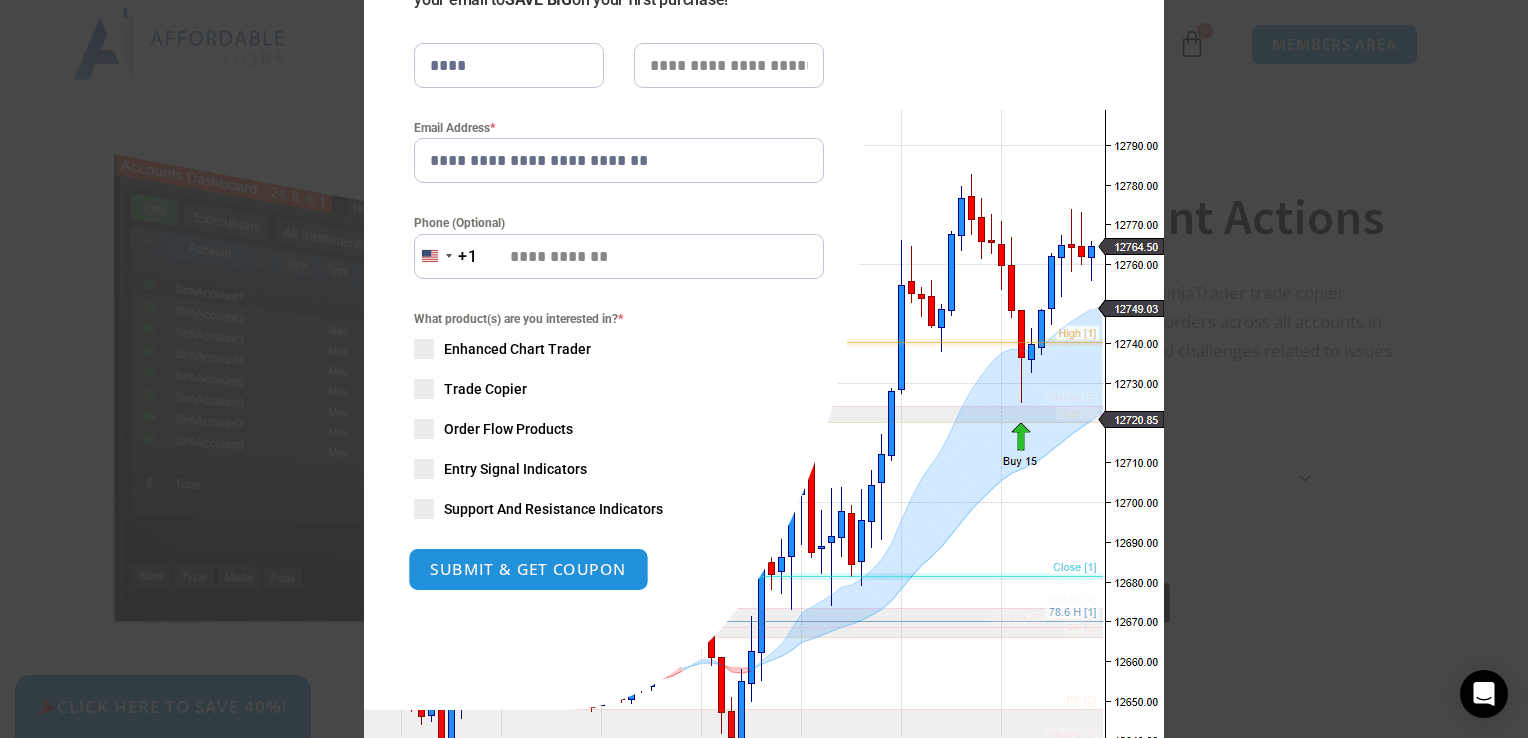 type on "**********" 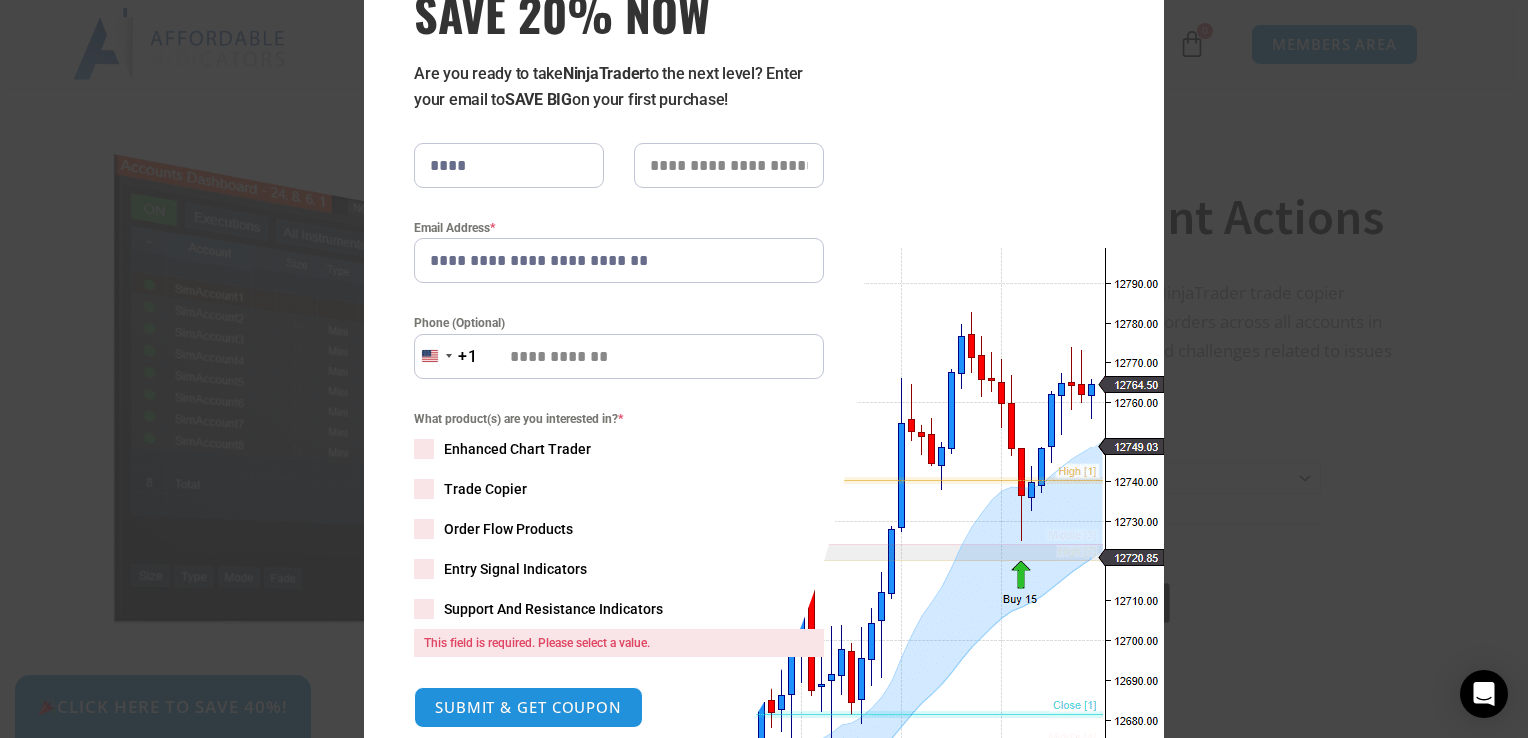 scroll, scrollTop: 237, scrollLeft: 0, axis: vertical 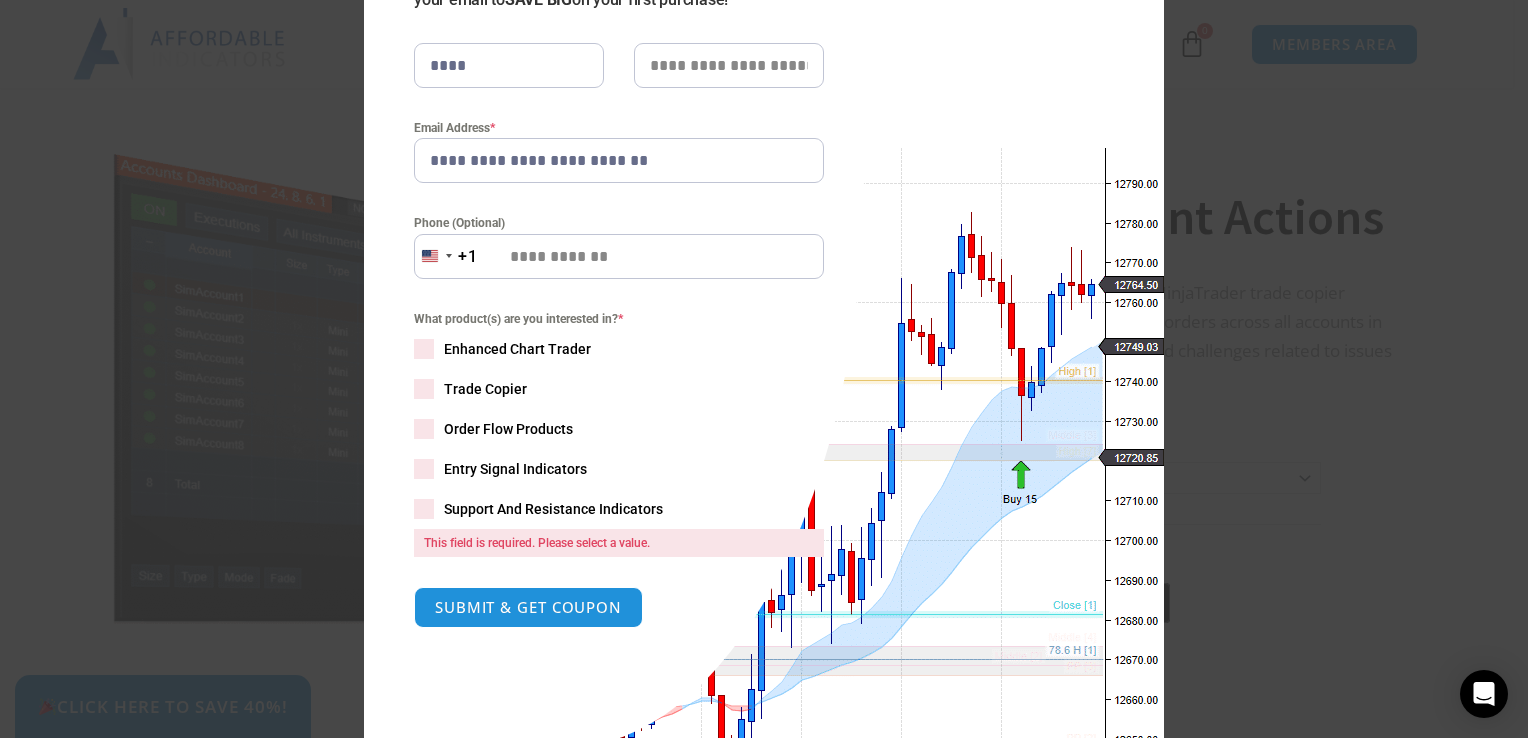 click on "Trade Copier" at bounding box center [485, 389] 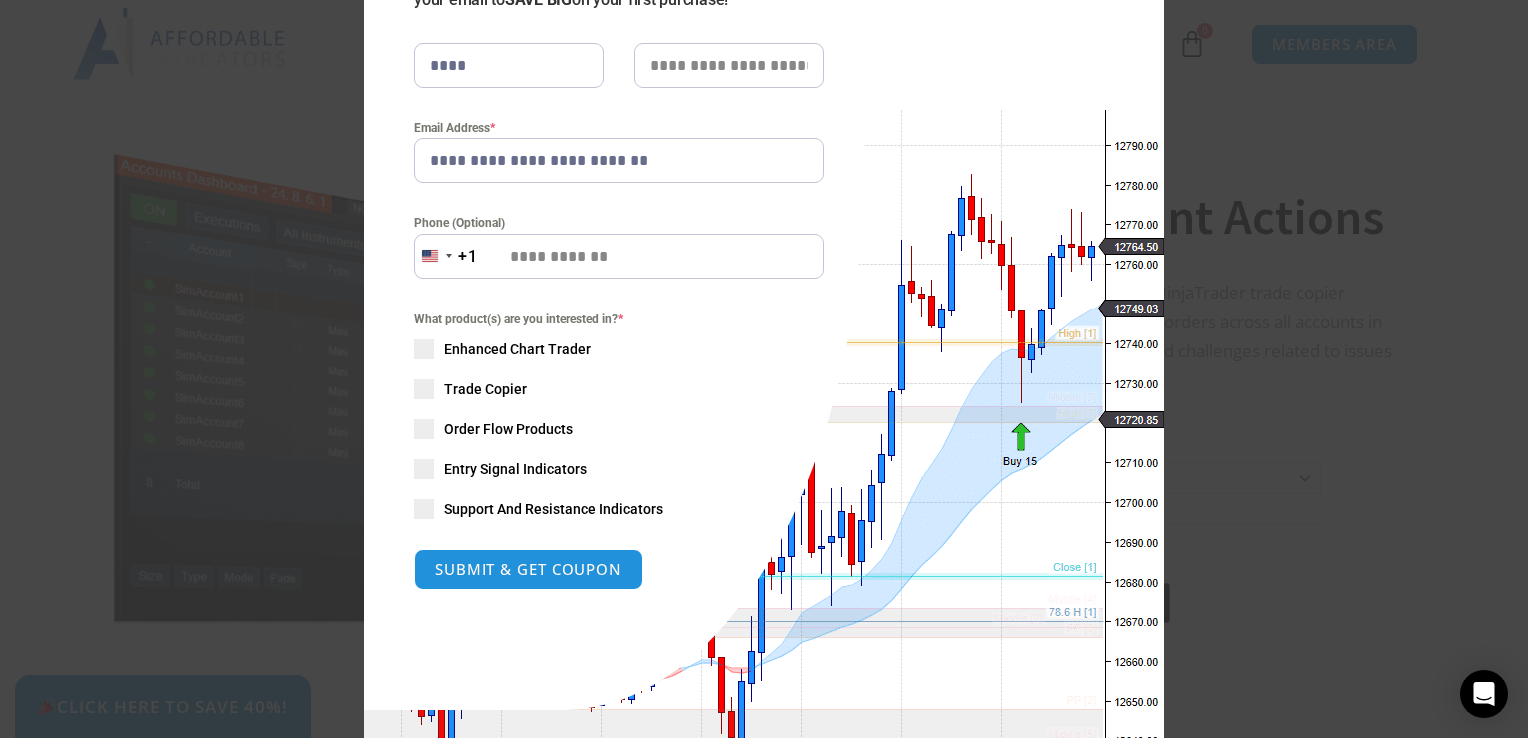 click on "SUBMIT & GET COUPON" at bounding box center (528, 569) 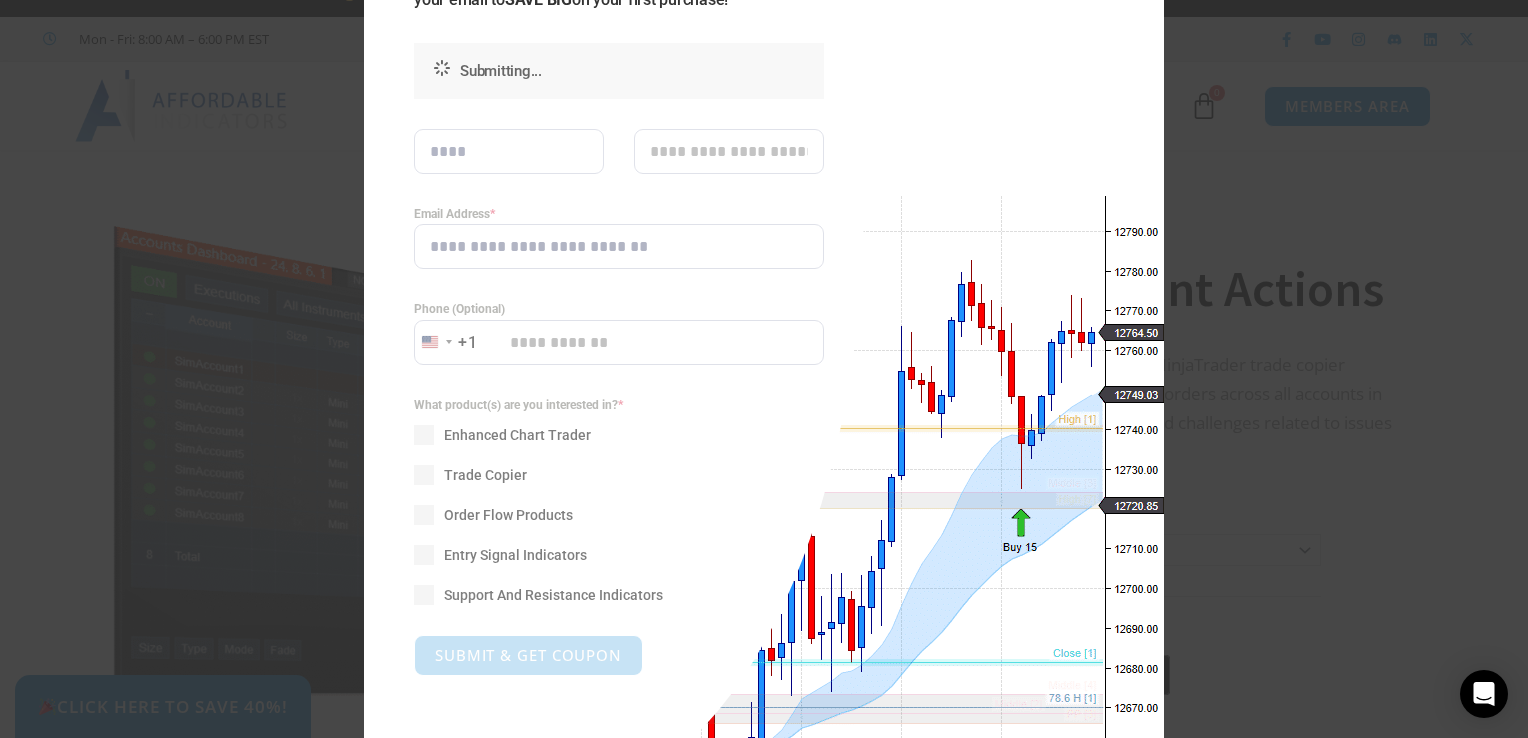 scroll, scrollTop: 0, scrollLeft: 0, axis: both 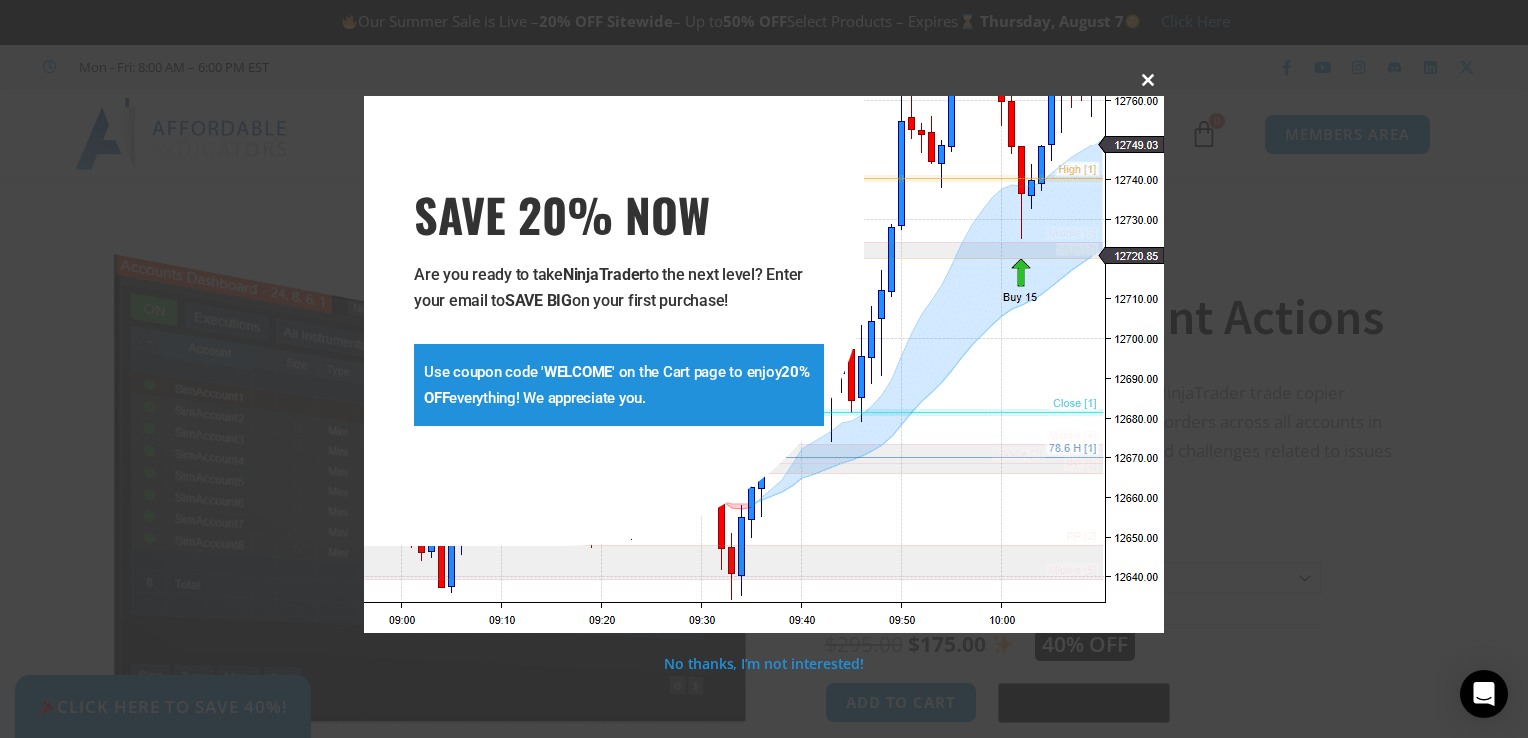 click on "Close this module" at bounding box center (1148, 80) 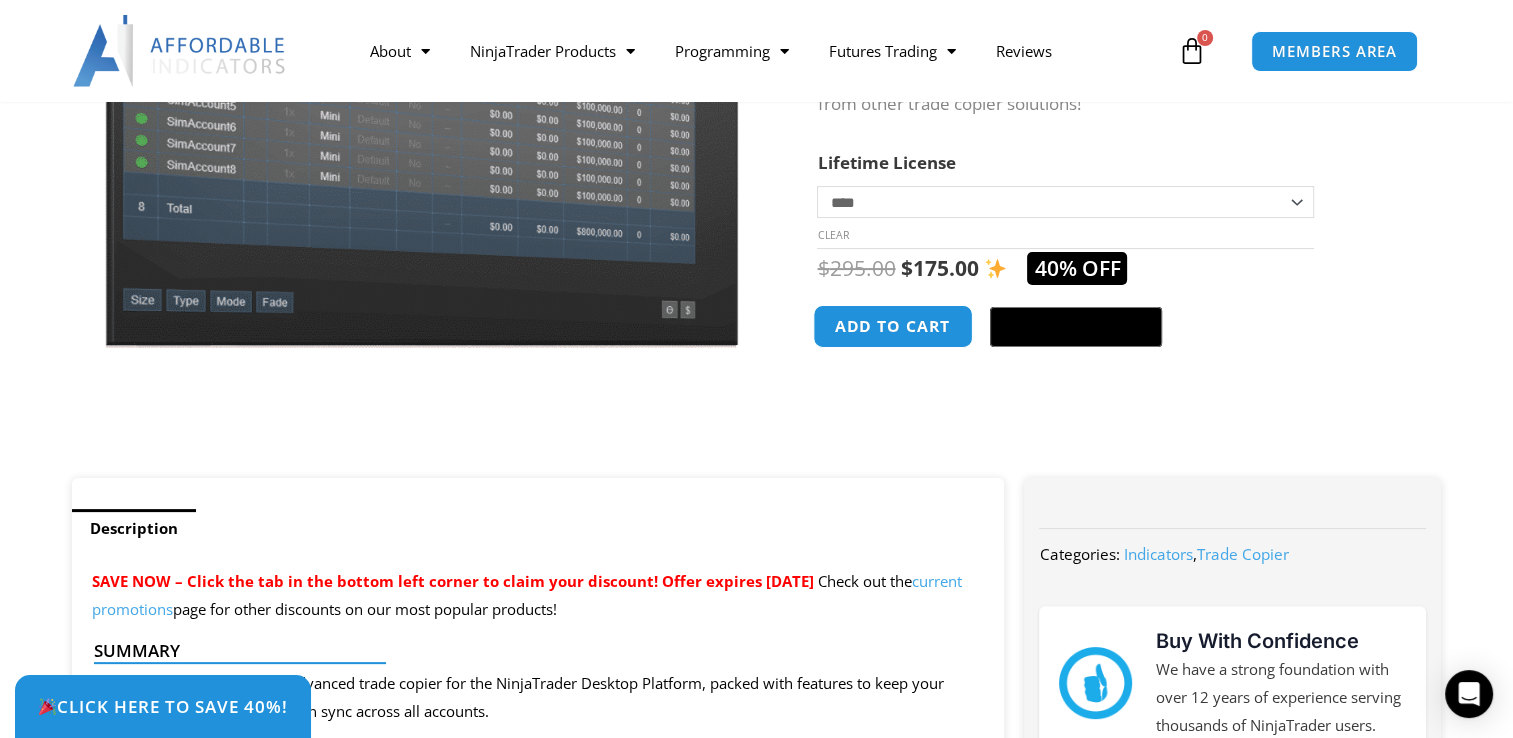 scroll, scrollTop: 300, scrollLeft: 0, axis: vertical 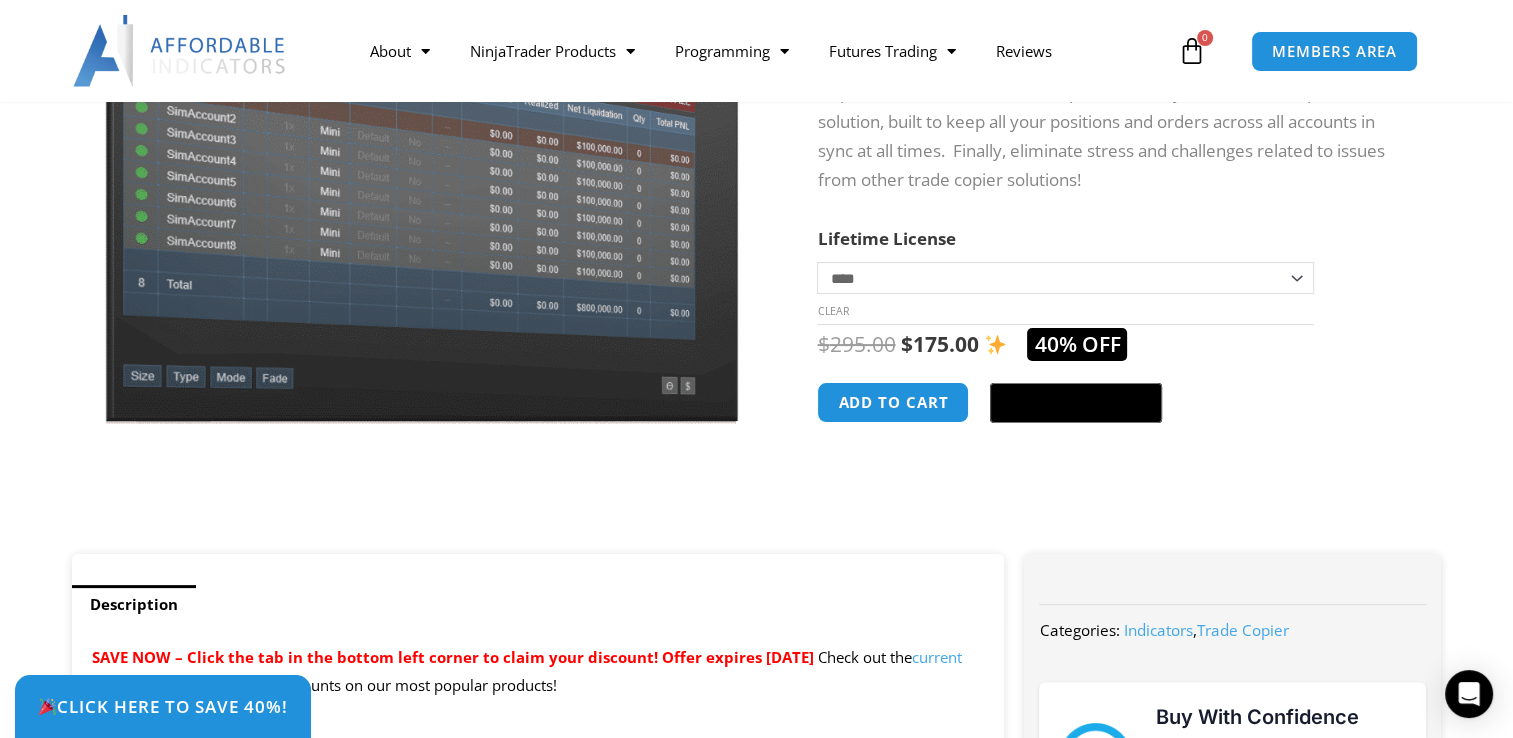 click on "**********" 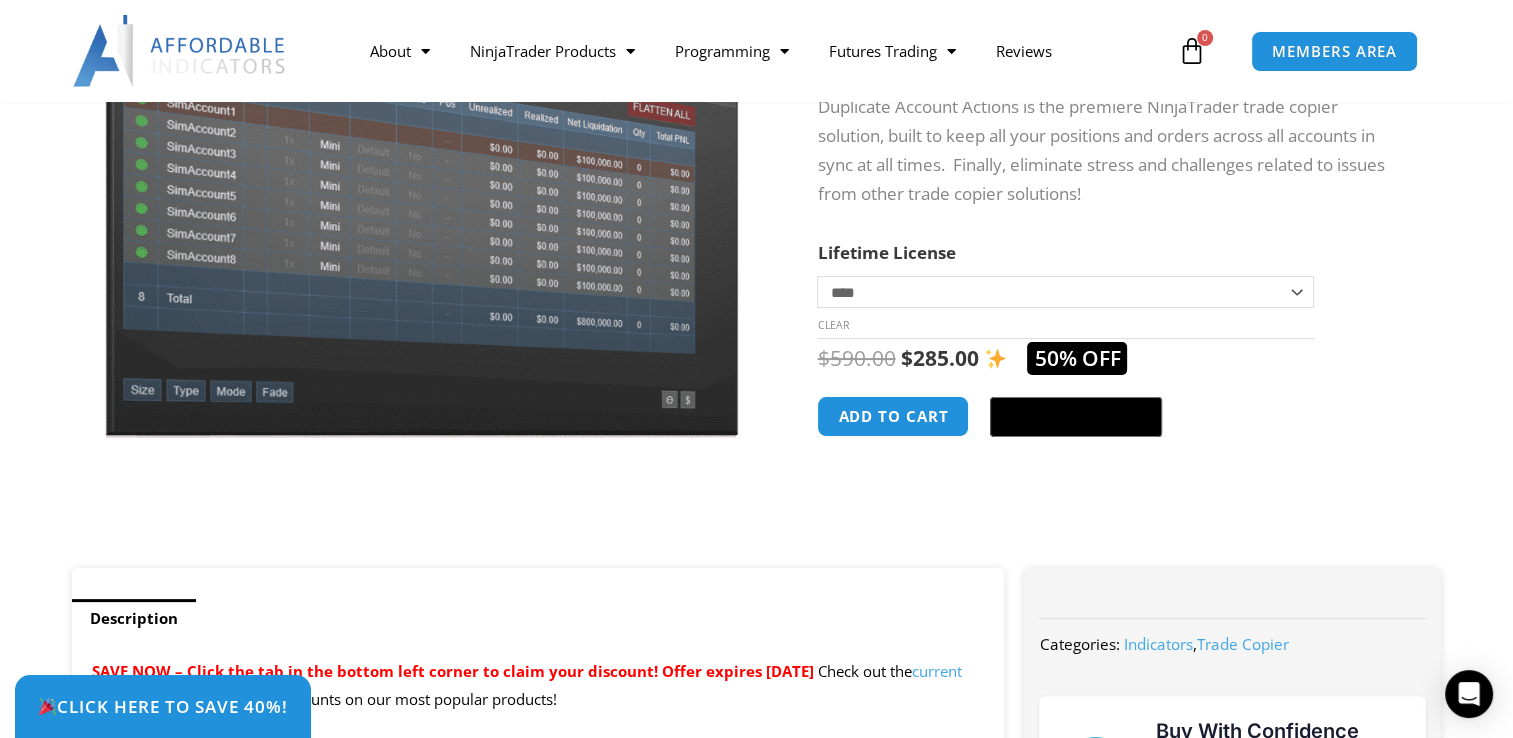 click on "**********" 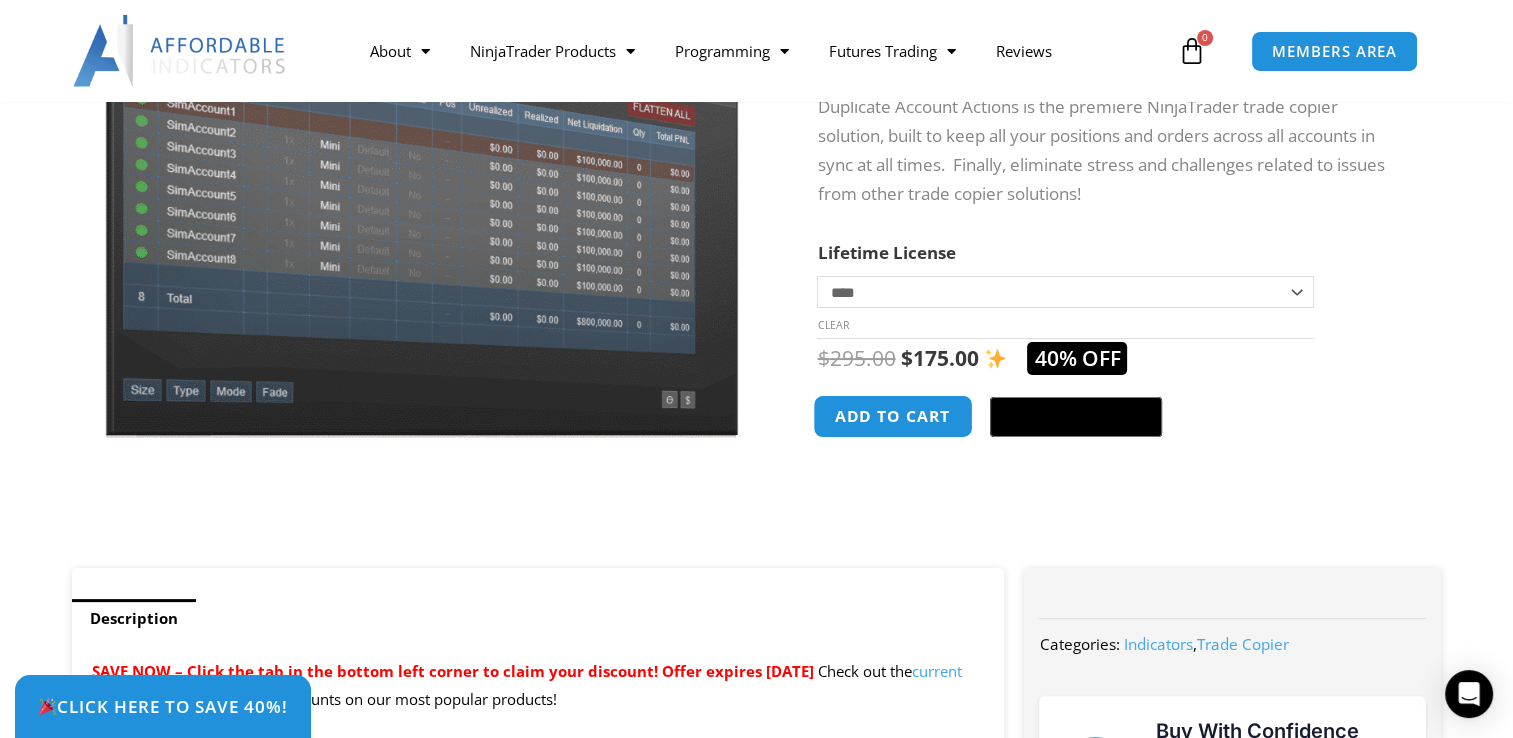 click on "Add to cart" 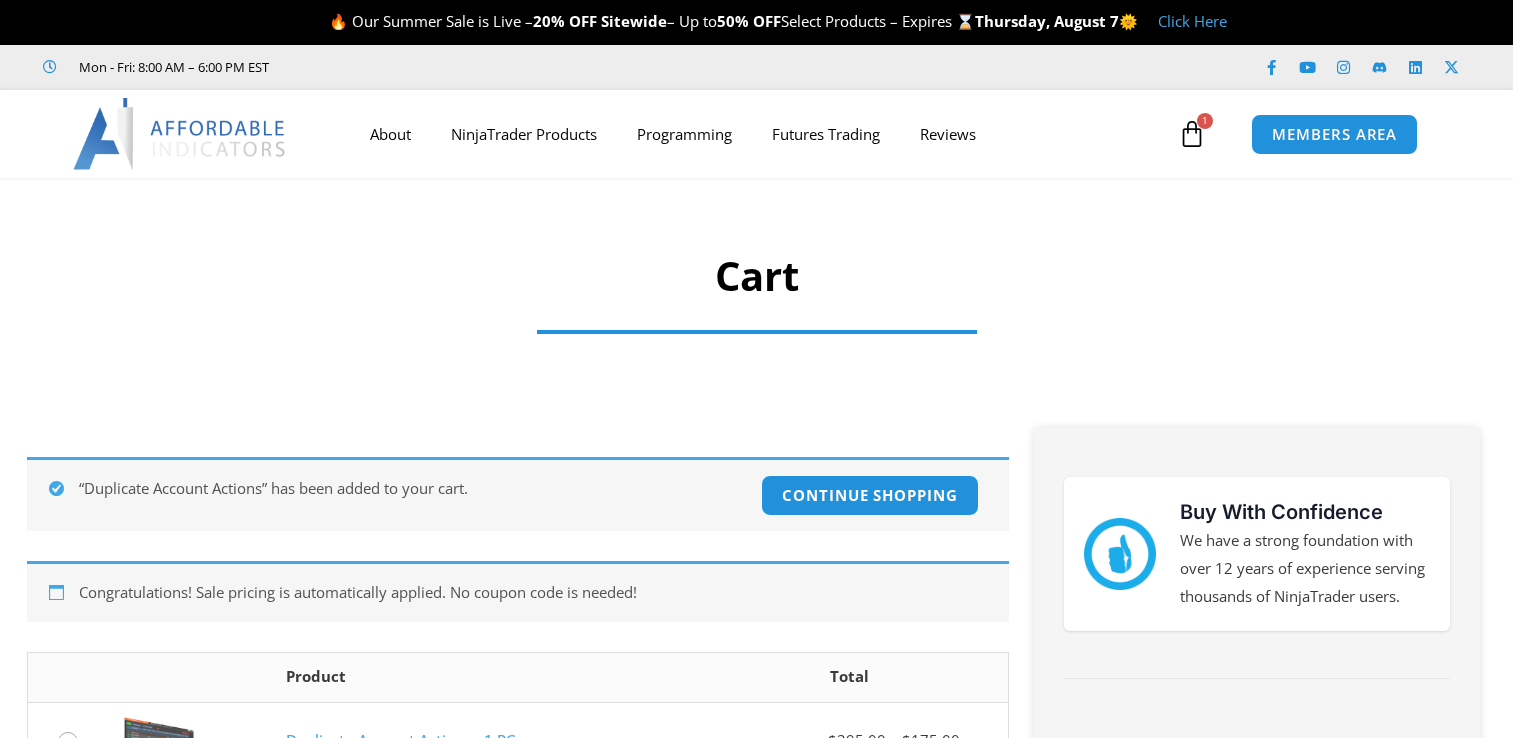scroll, scrollTop: 0, scrollLeft: 0, axis: both 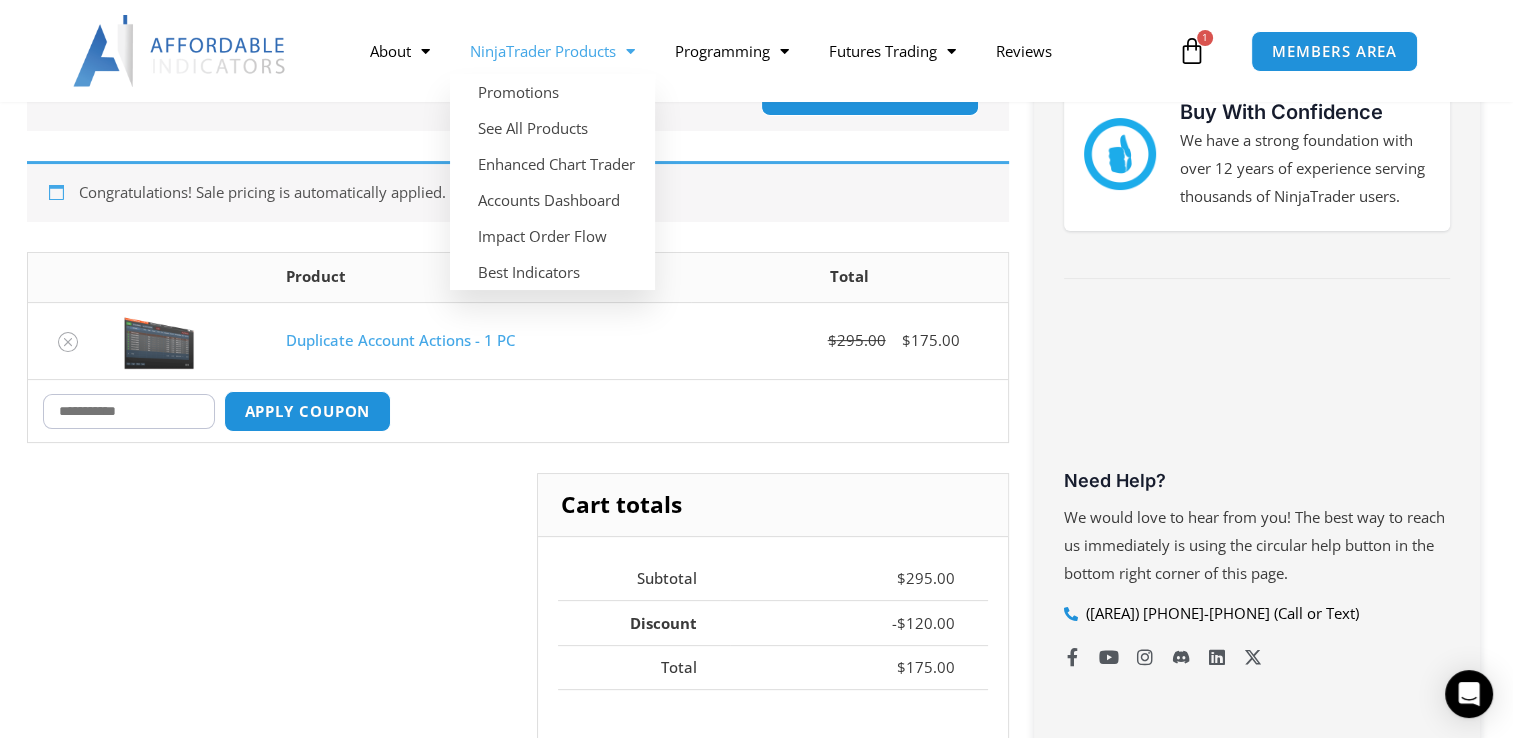 click 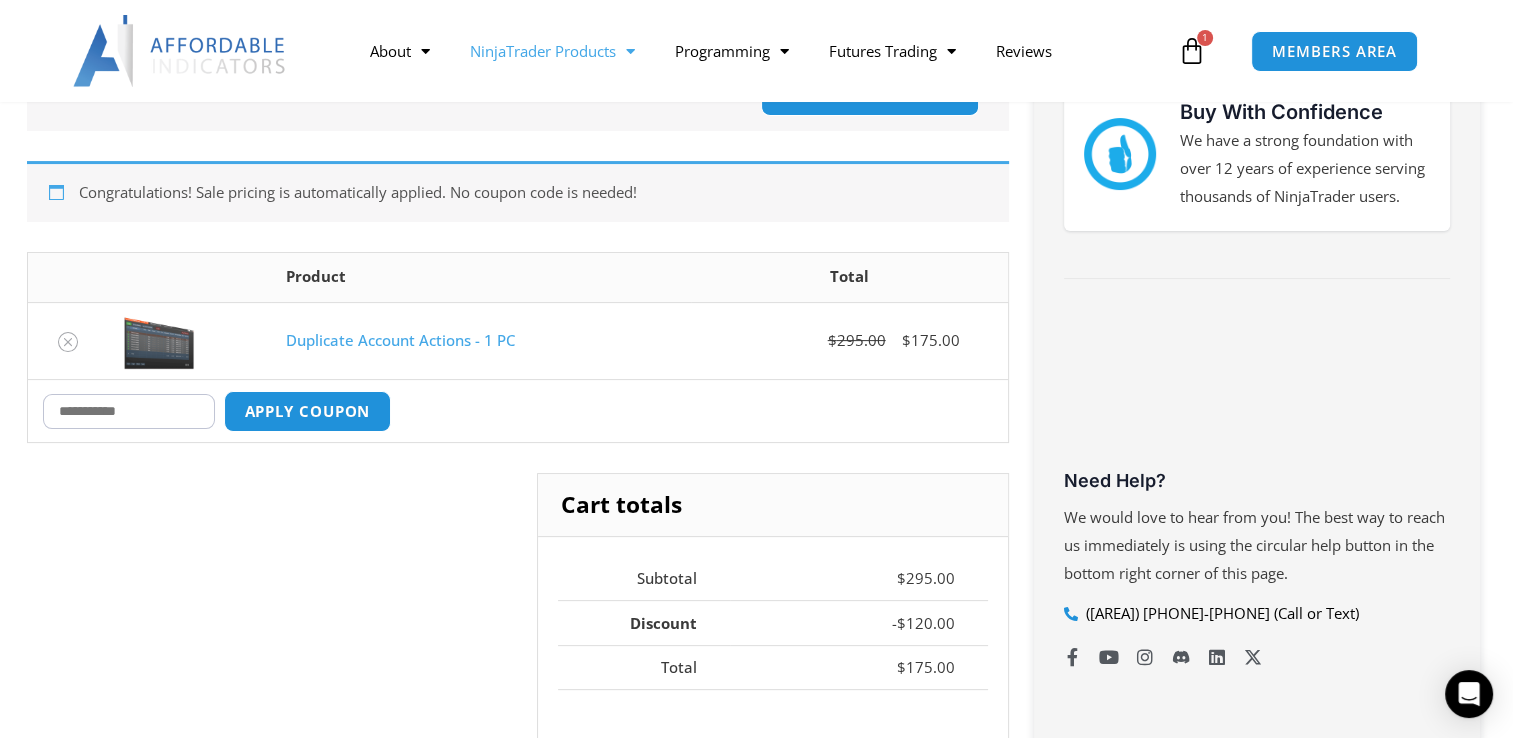 click 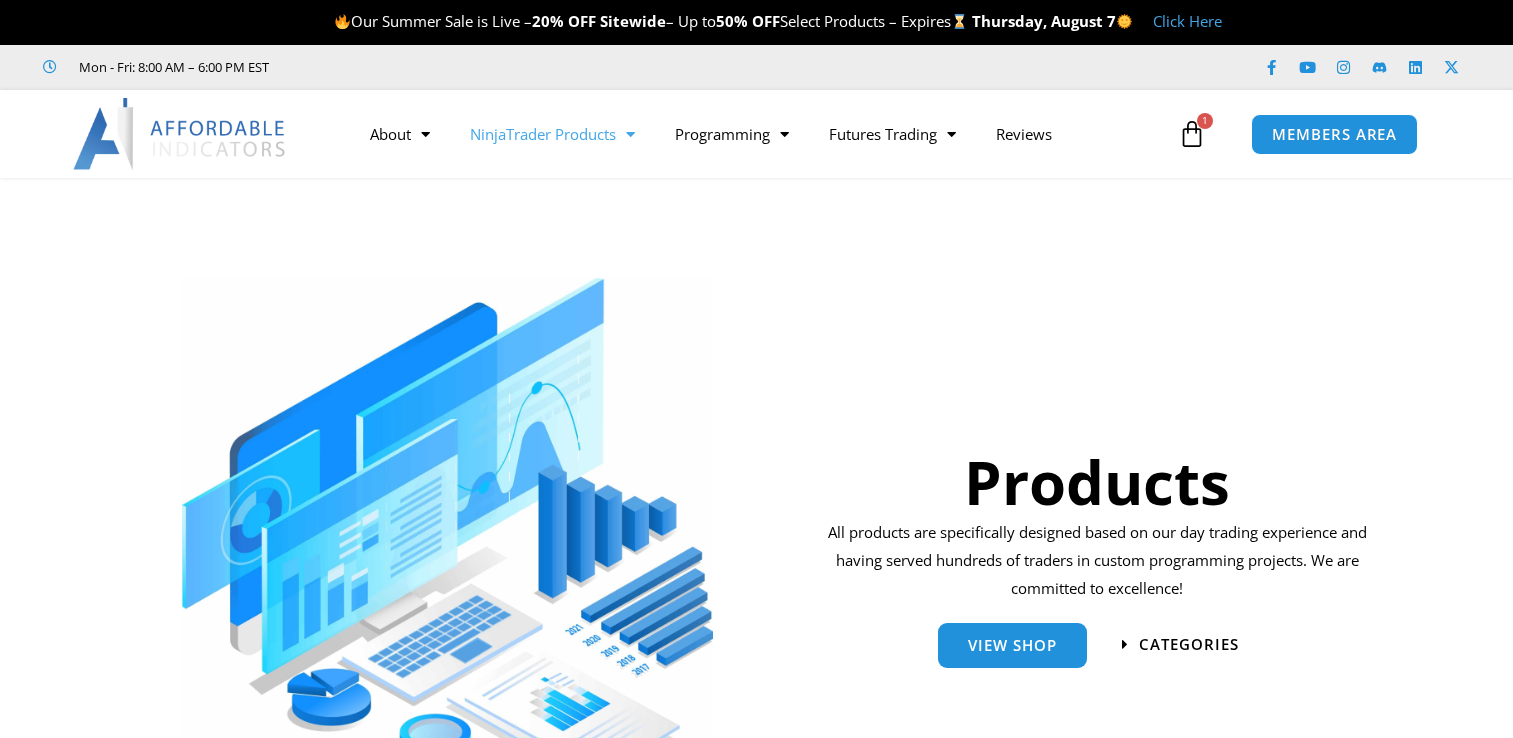 scroll, scrollTop: 0, scrollLeft: 0, axis: both 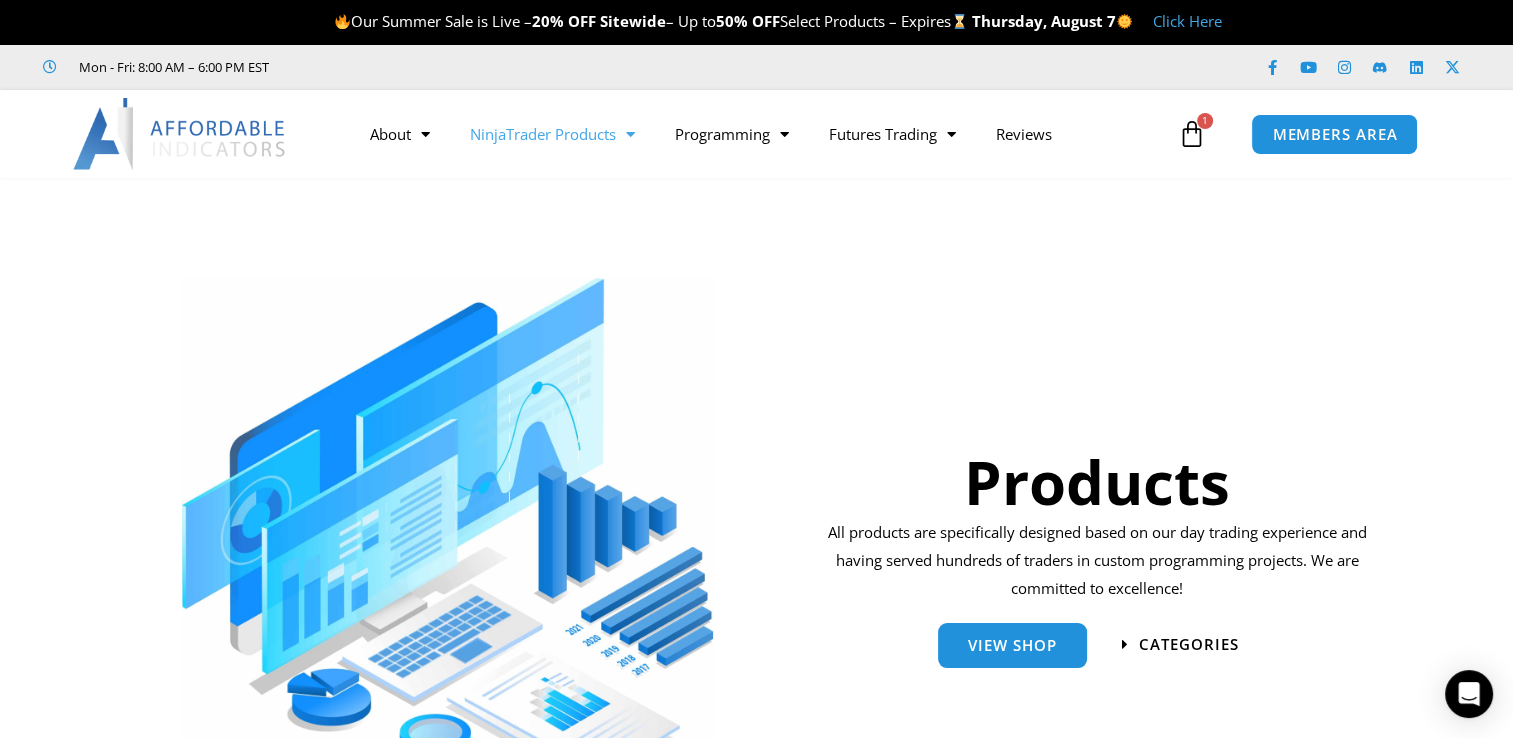click on "Click Here" at bounding box center [1187, 21] 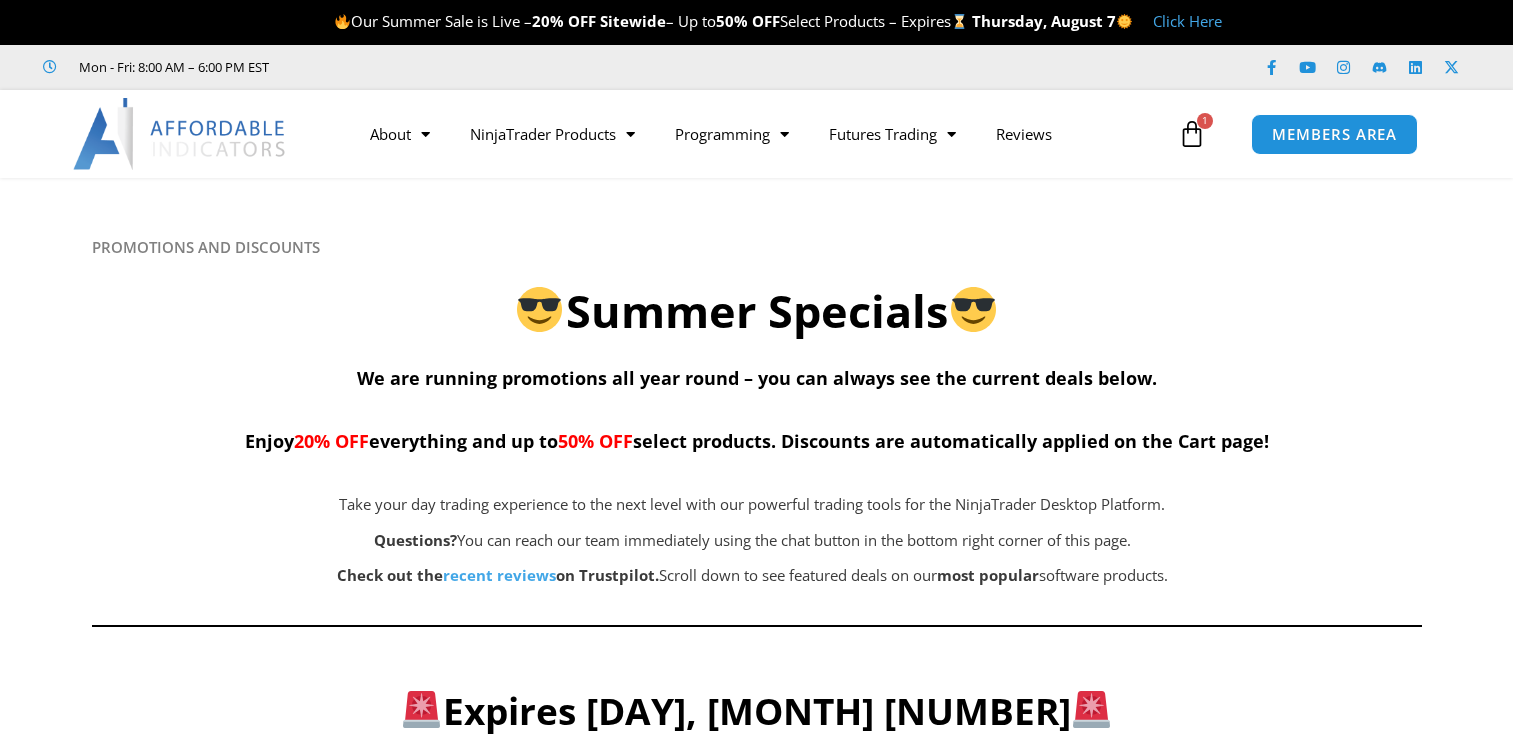 scroll, scrollTop: 0, scrollLeft: 0, axis: both 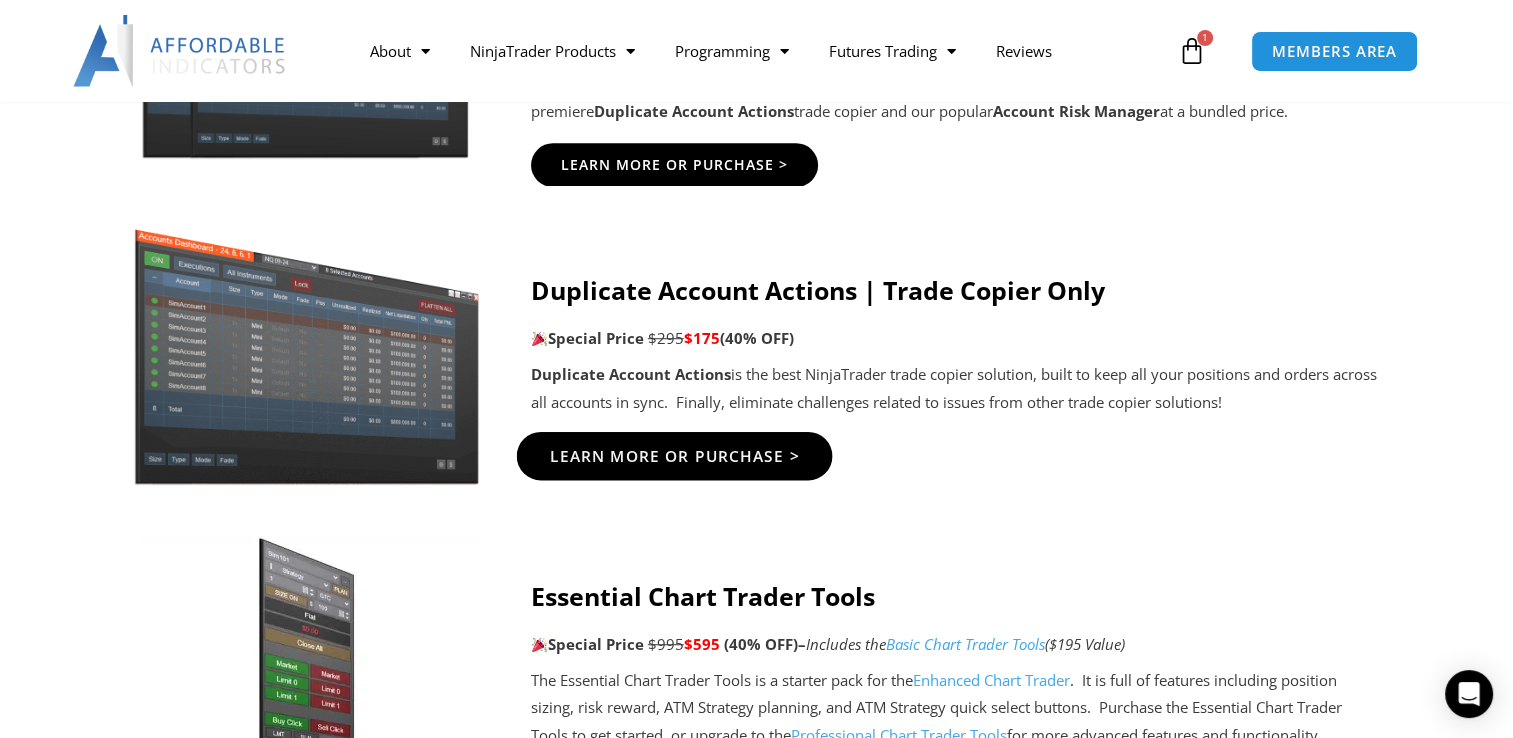 click on "Learn More Or Purchase >" at bounding box center [674, 456] 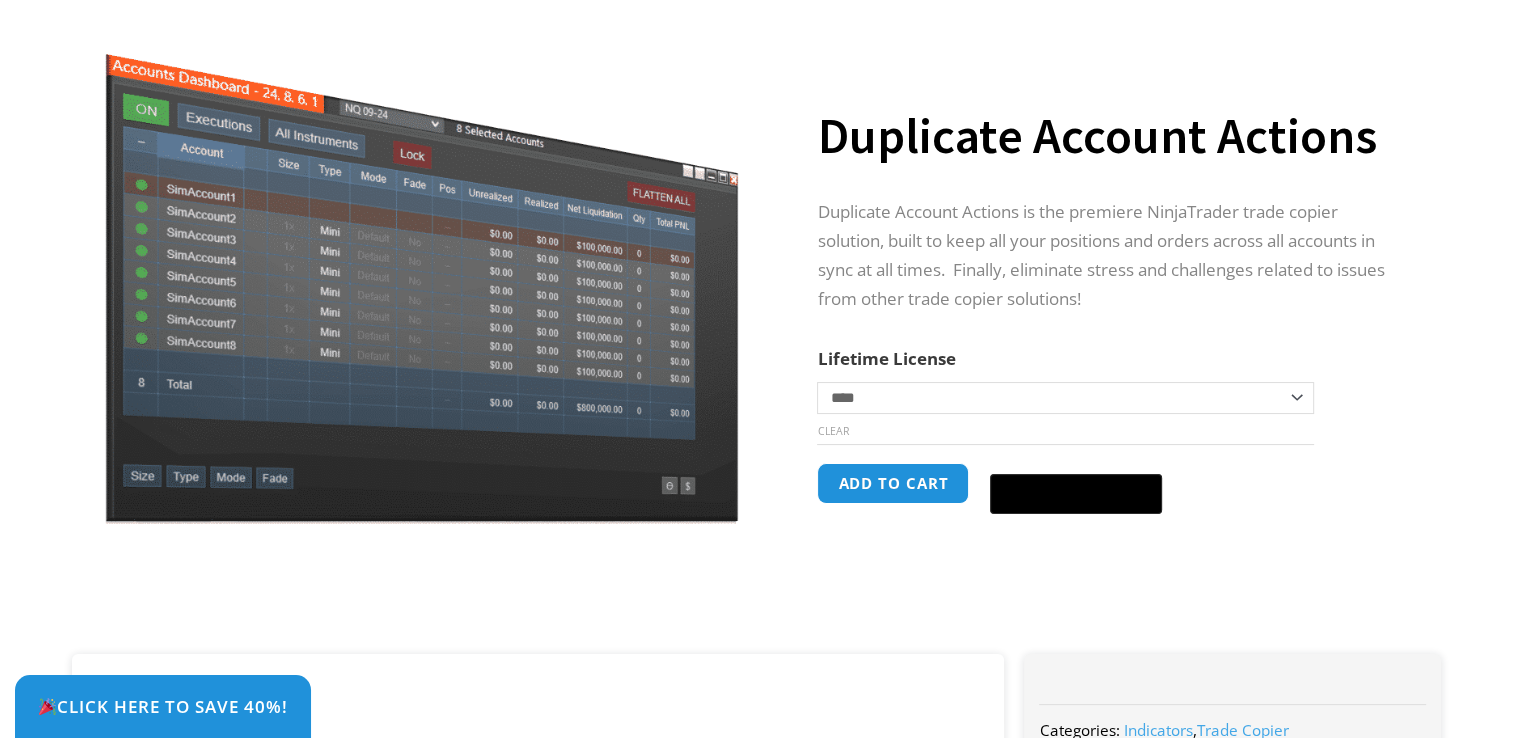scroll, scrollTop: 0, scrollLeft: 0, axis: both 